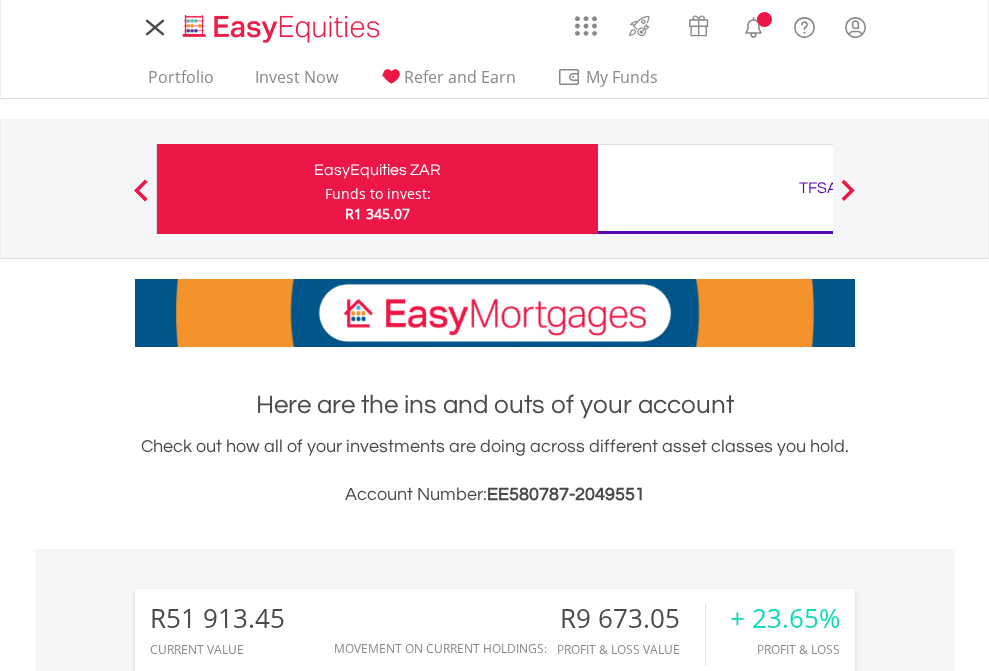 scroll, scrollTop: 0, scrollLeft: 0, axis: both 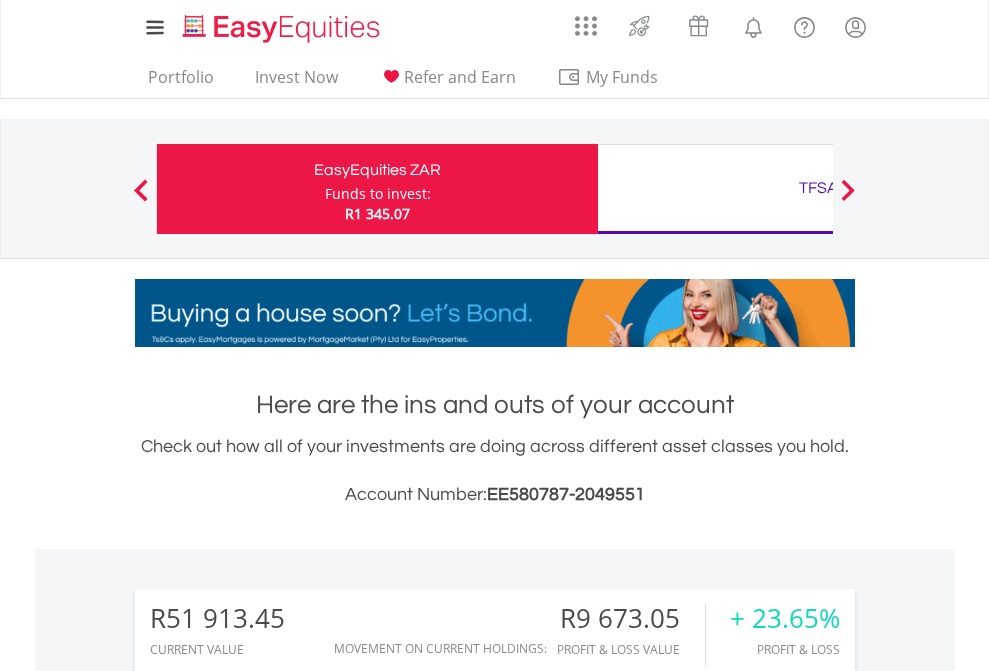 click on "Funds to invest:" at bounding box center (378, 194) 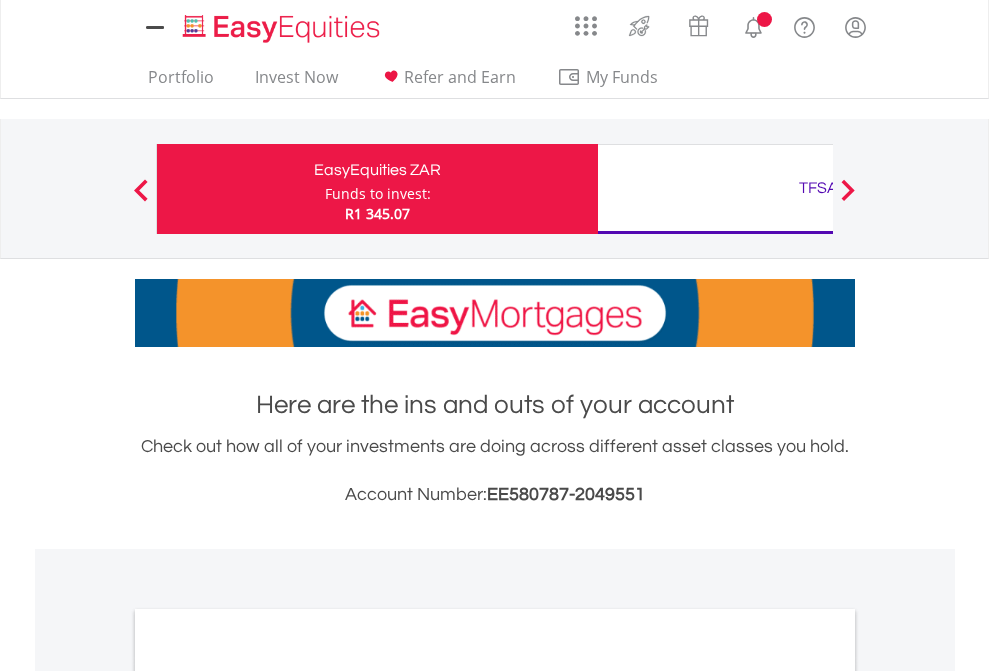 scroll, scrollTop: 0, scrollLeft: 0, axis: both 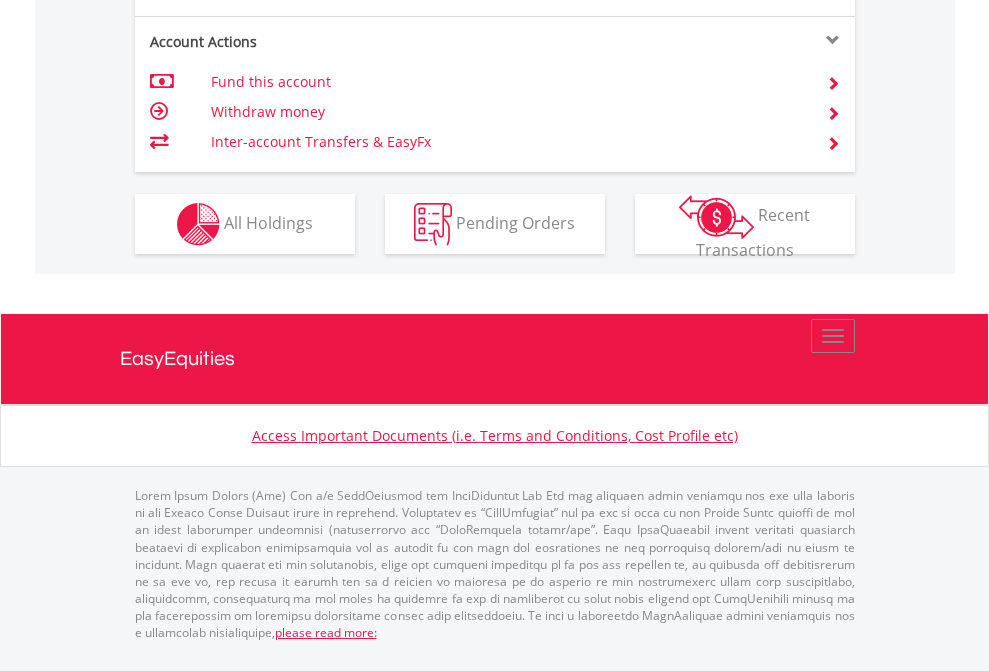 click on "Investment types" at bounding box center [706, -337] 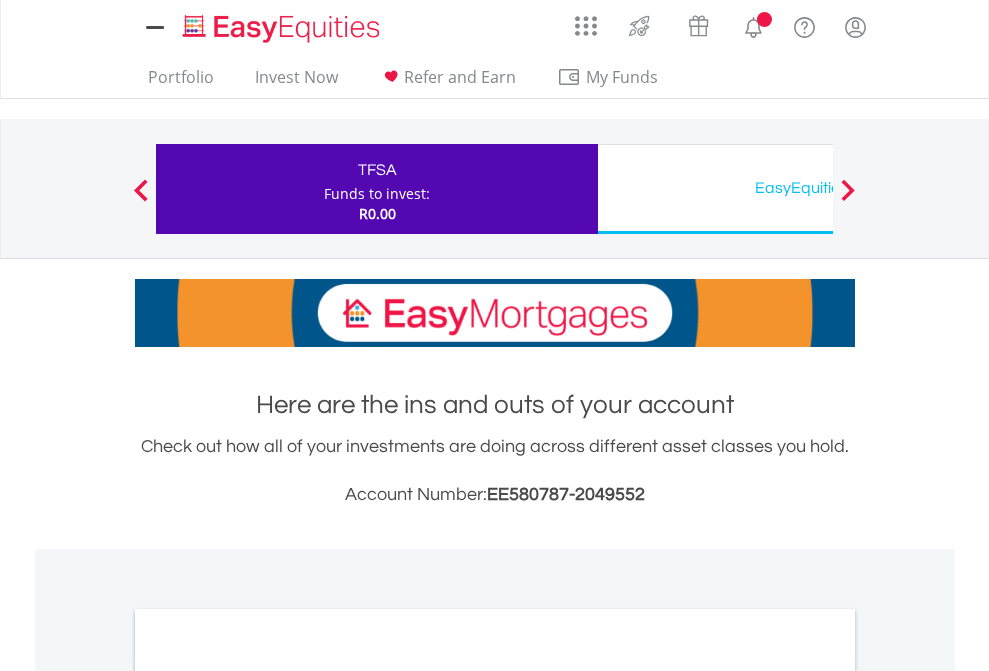 scroll, scrollTop: 0, scrollLeft: 0, axis: both 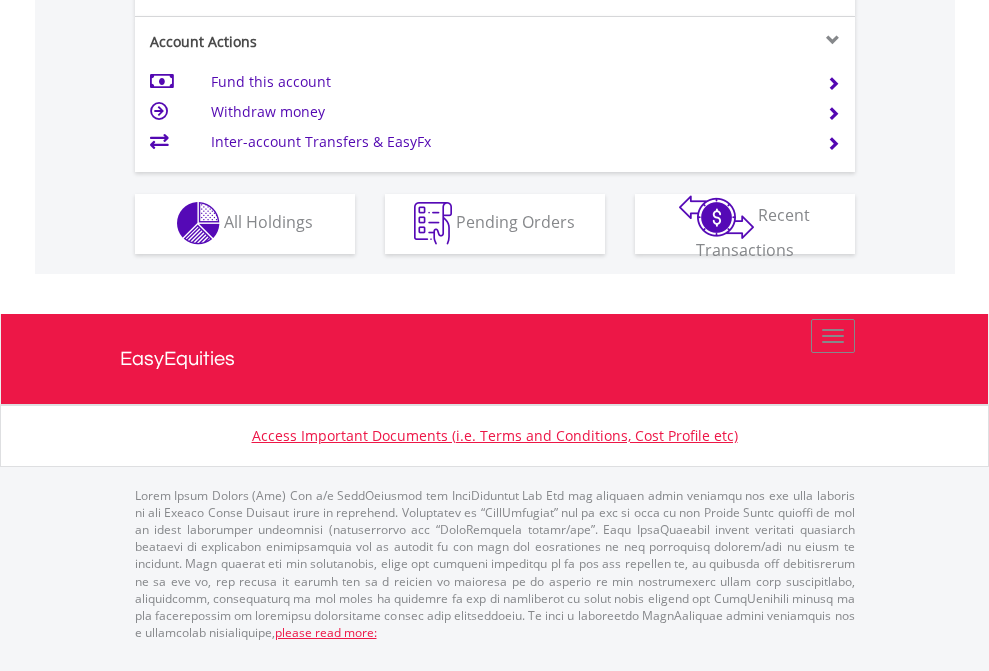 click on "Investment types" at bounding box center [706, -353] 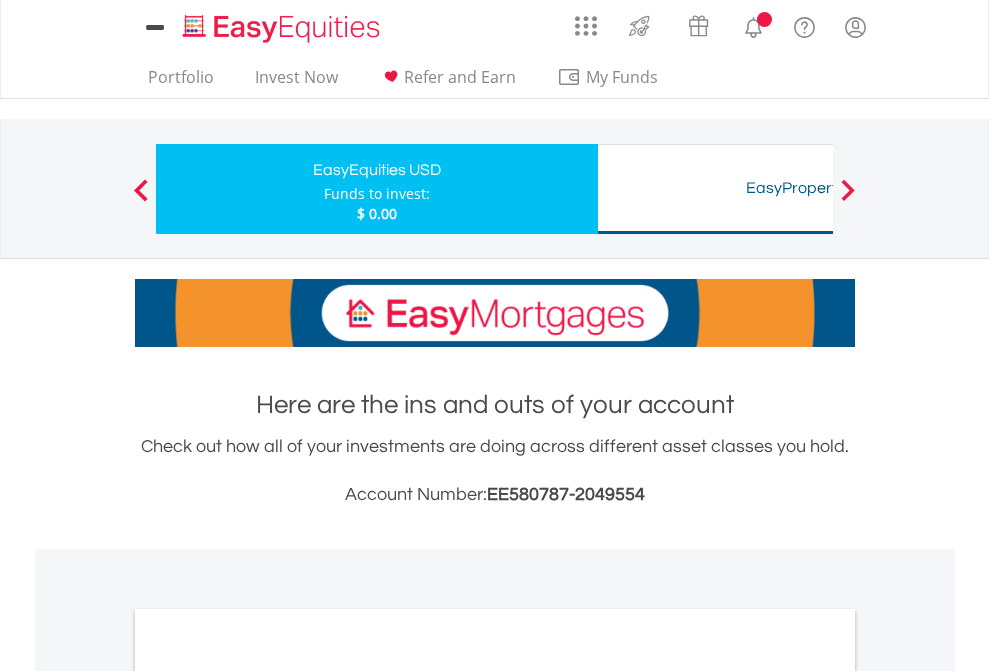 scroll, scrollTop: 0, scrollLeft: 0, axis: both 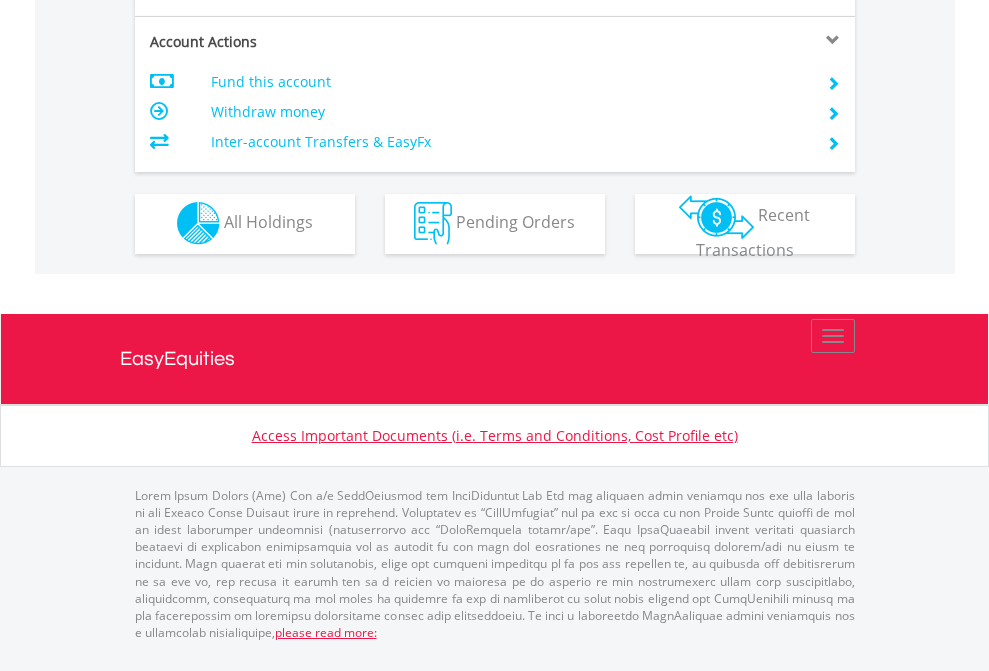 click on "Investment types" at bounding box center [706, -353] 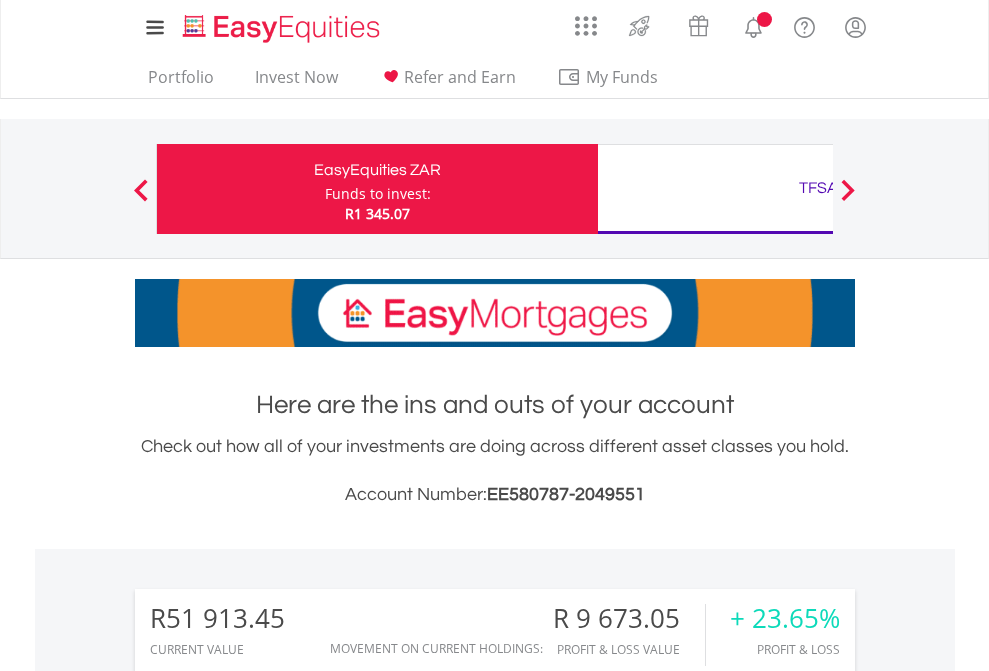 scroll, scrollTop: 1573, scrollLeft: 0, axis: vertical 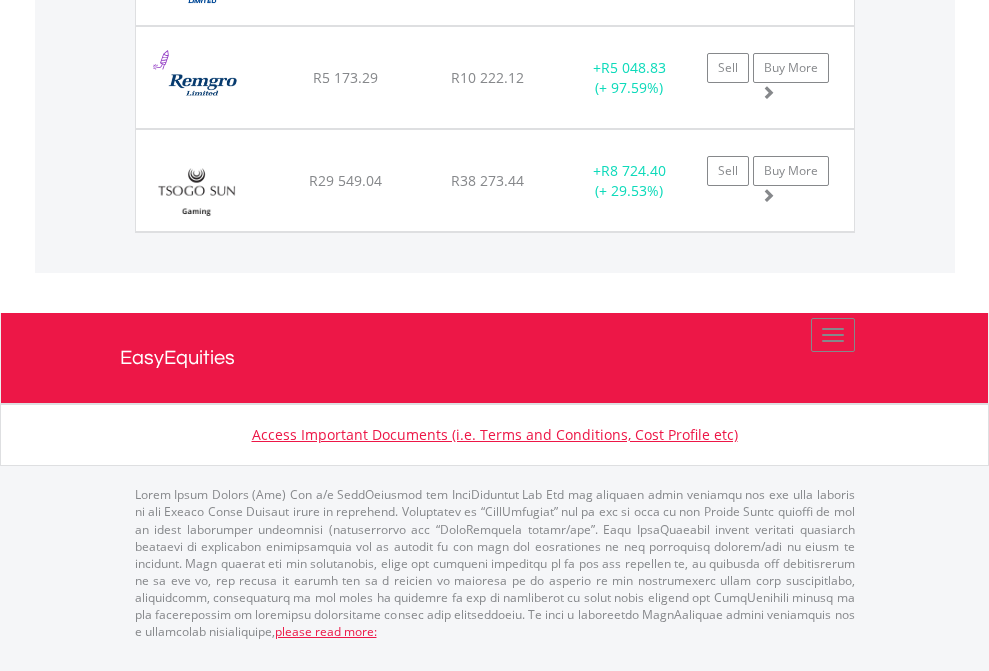 click on "TFSA" at bounding box center (818, -1728) 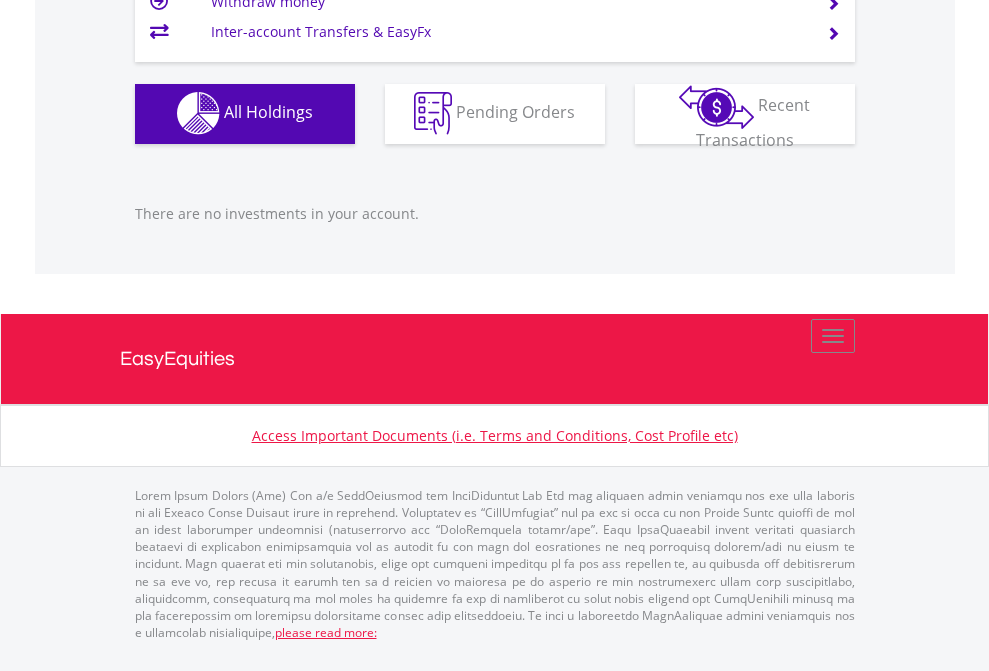 scroll, scrollTop: 1980, scrollLeft: 0, axis: vertical 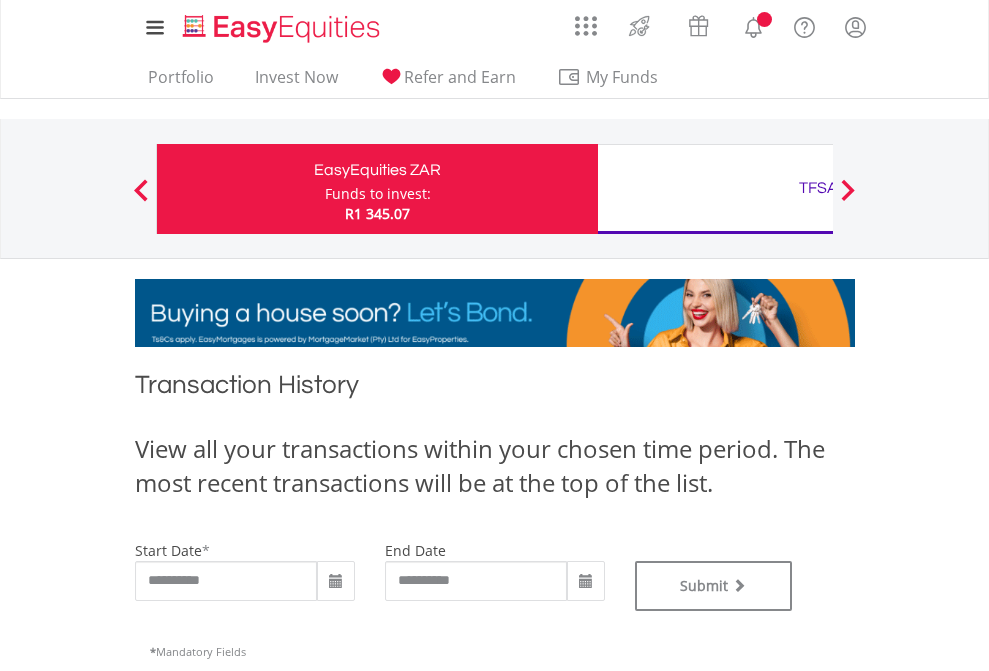 click on "TFSA" at bounding box center (818, 188) 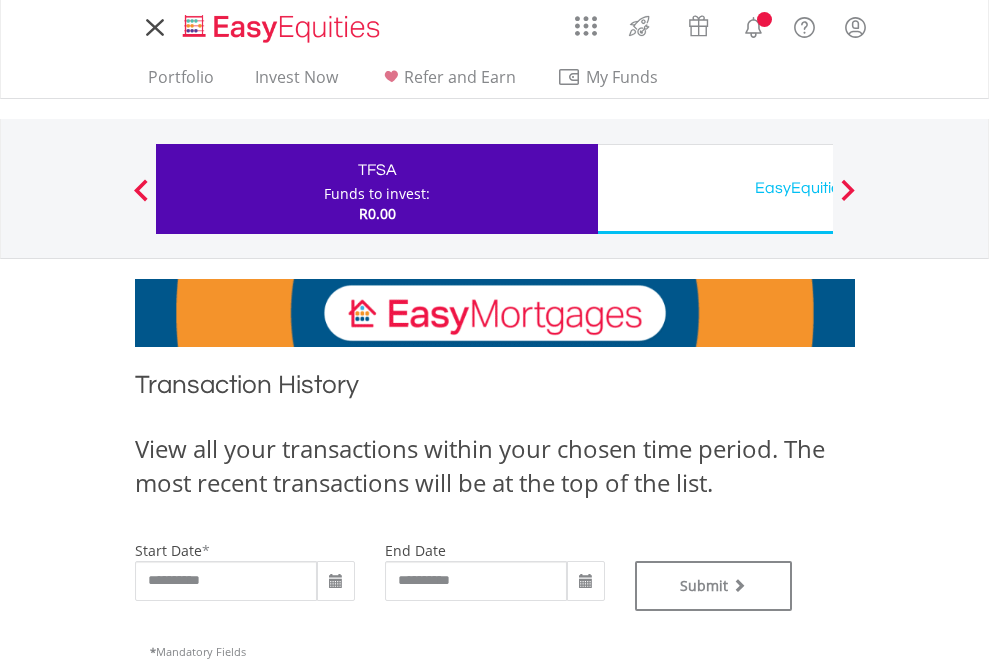 scroll, scrollTop: 0, scrollLeft: 0, axis: both 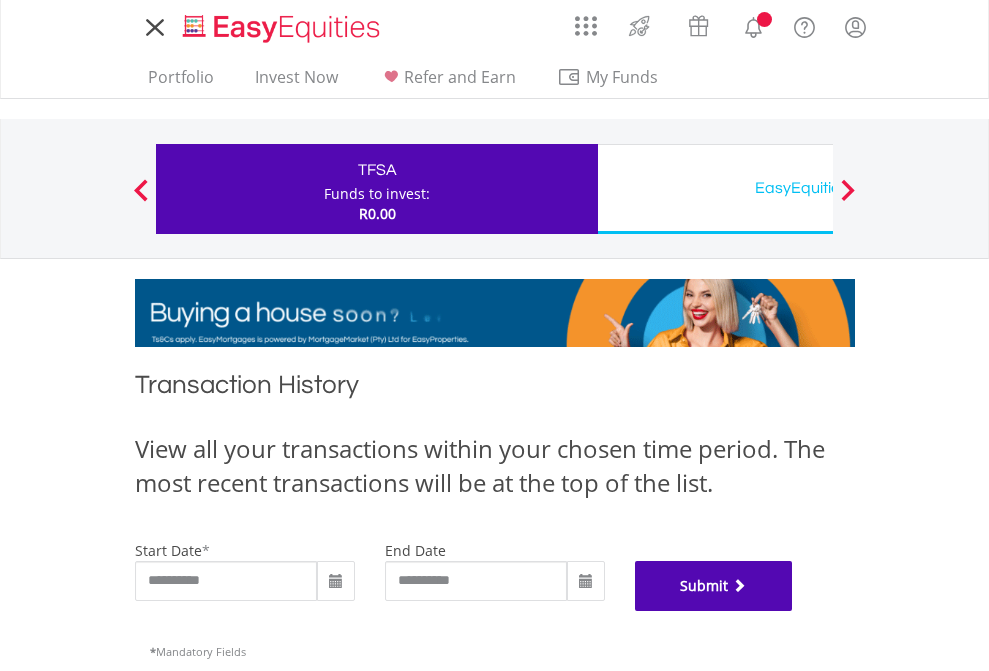 click on "Submit" at bounding box center [714, 586] 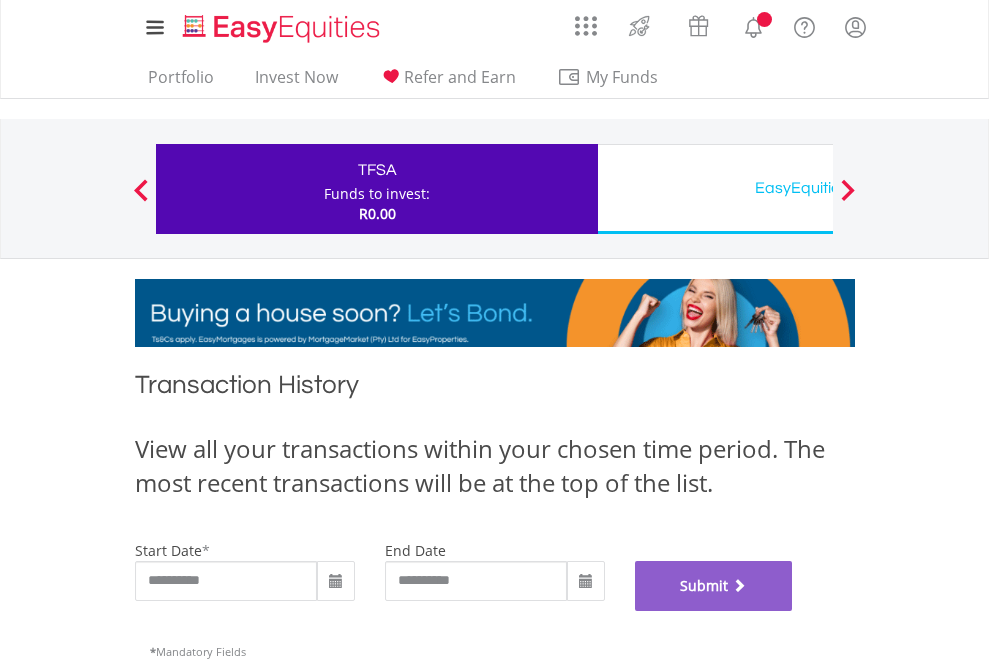 scroll, scrollTop: 811, scrollLeft: 0, axis: vertical 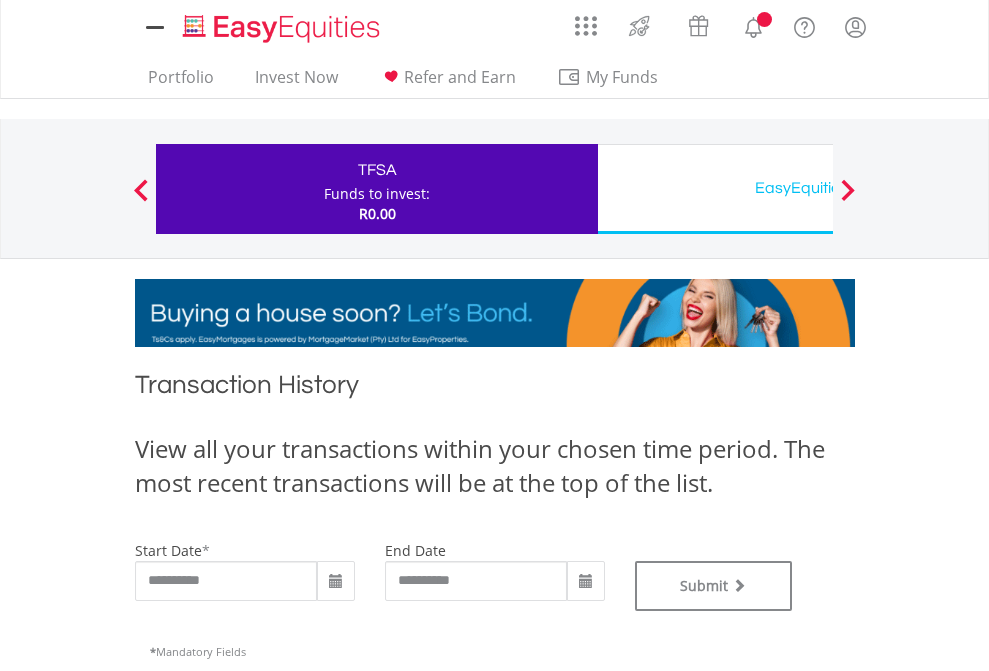 click on "EasyEquities USD" at bounding box center [818, 188] 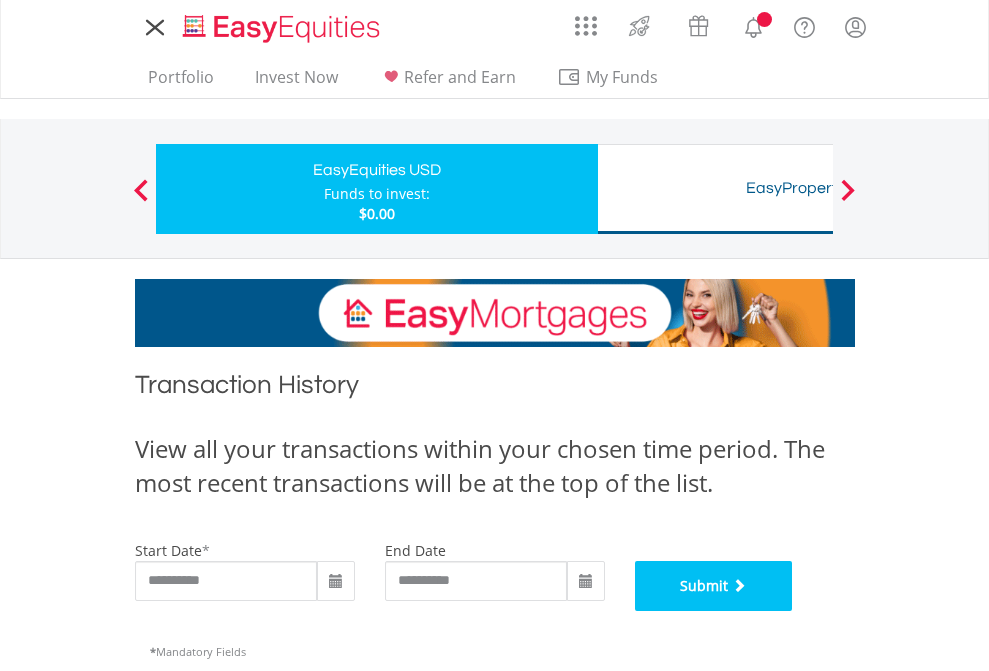 click on "Submit" at bounding box center [714, 586] 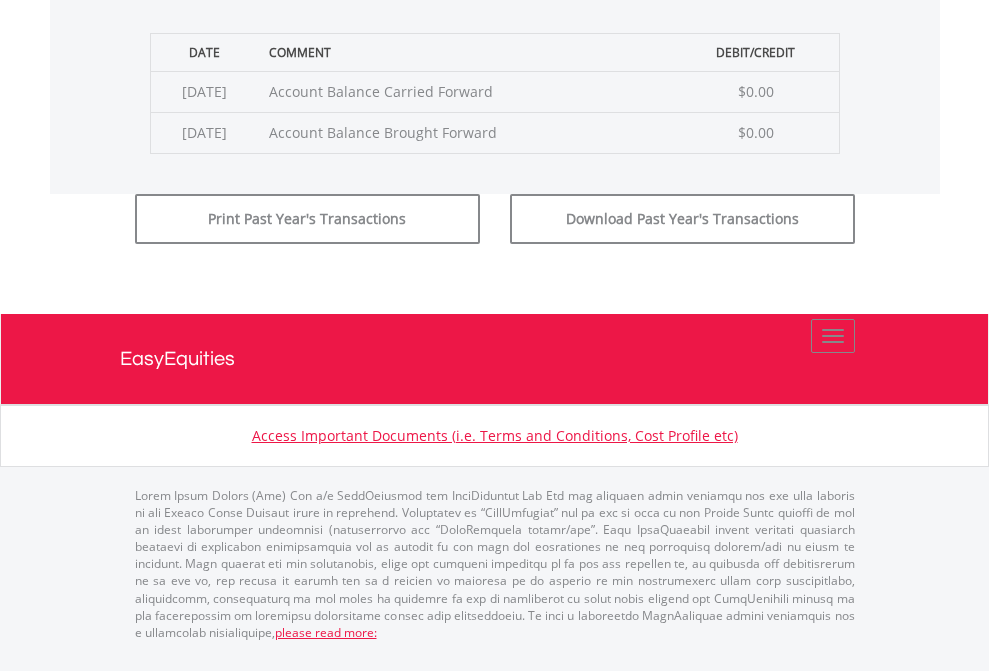scroll, scrollTop: 811, scrollLeft: 0, axis: vertical 